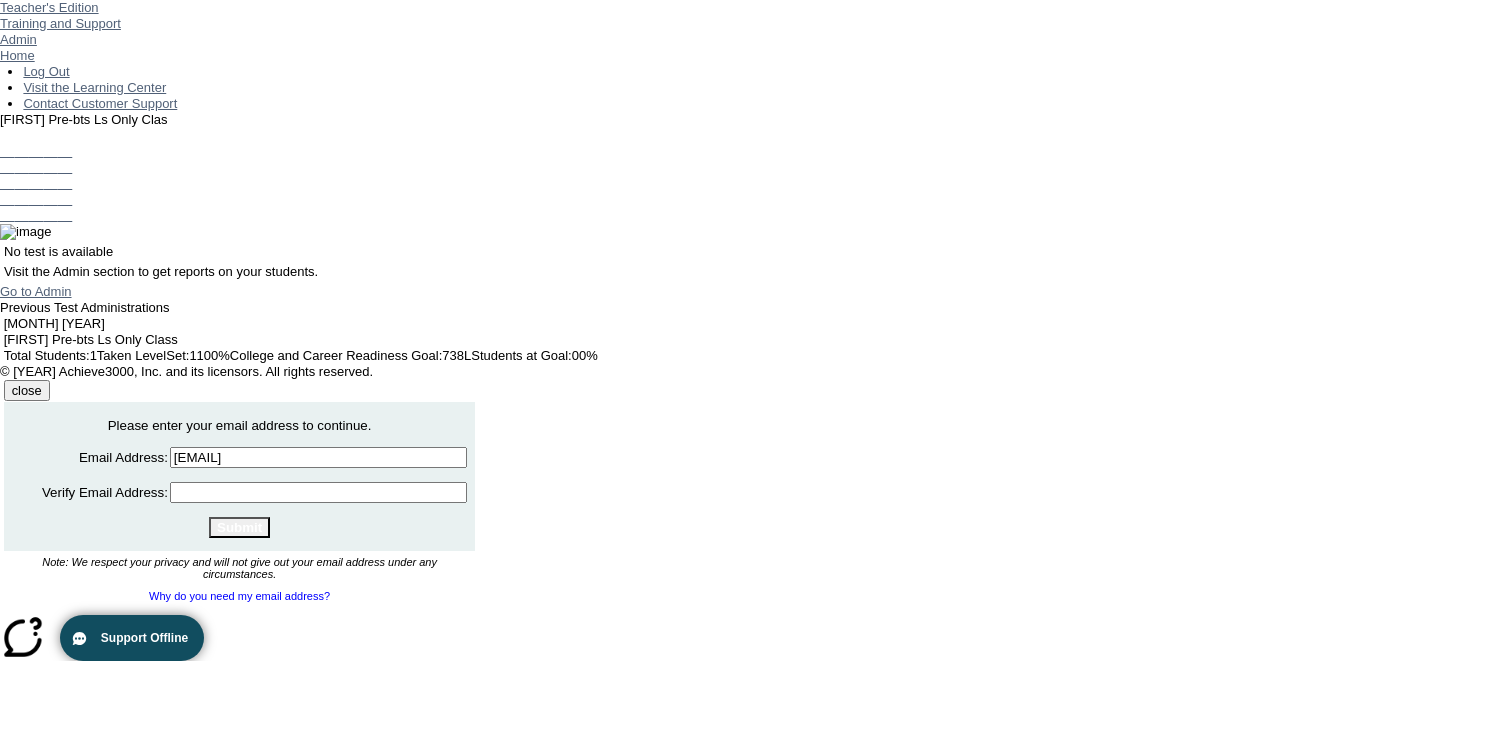 scroll, scrollTop: 0, scrollLeft: 0, axis: both 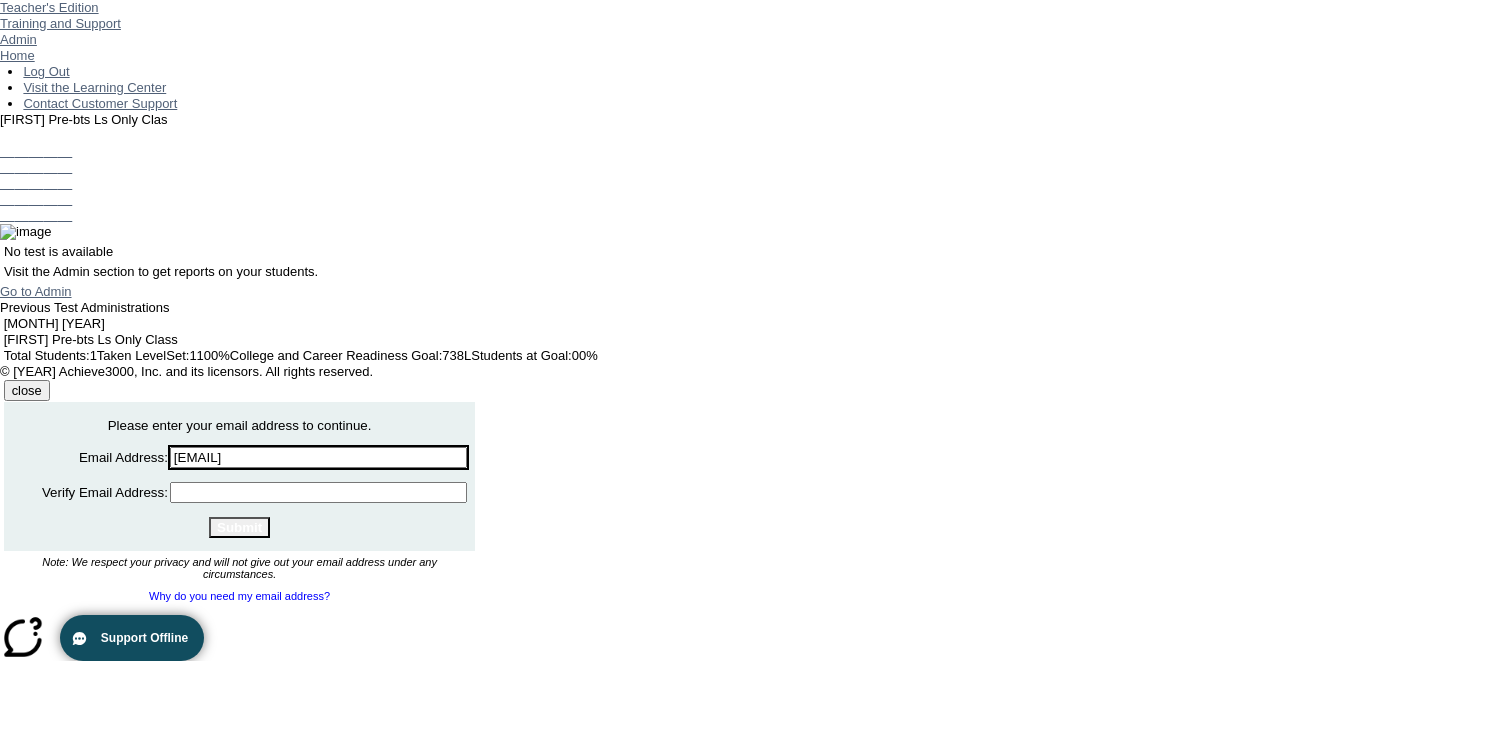 drag, startPoint x: 325, startPoint y: 460, endPoint x: 145, endPoint y: 458, distance: 180.01111 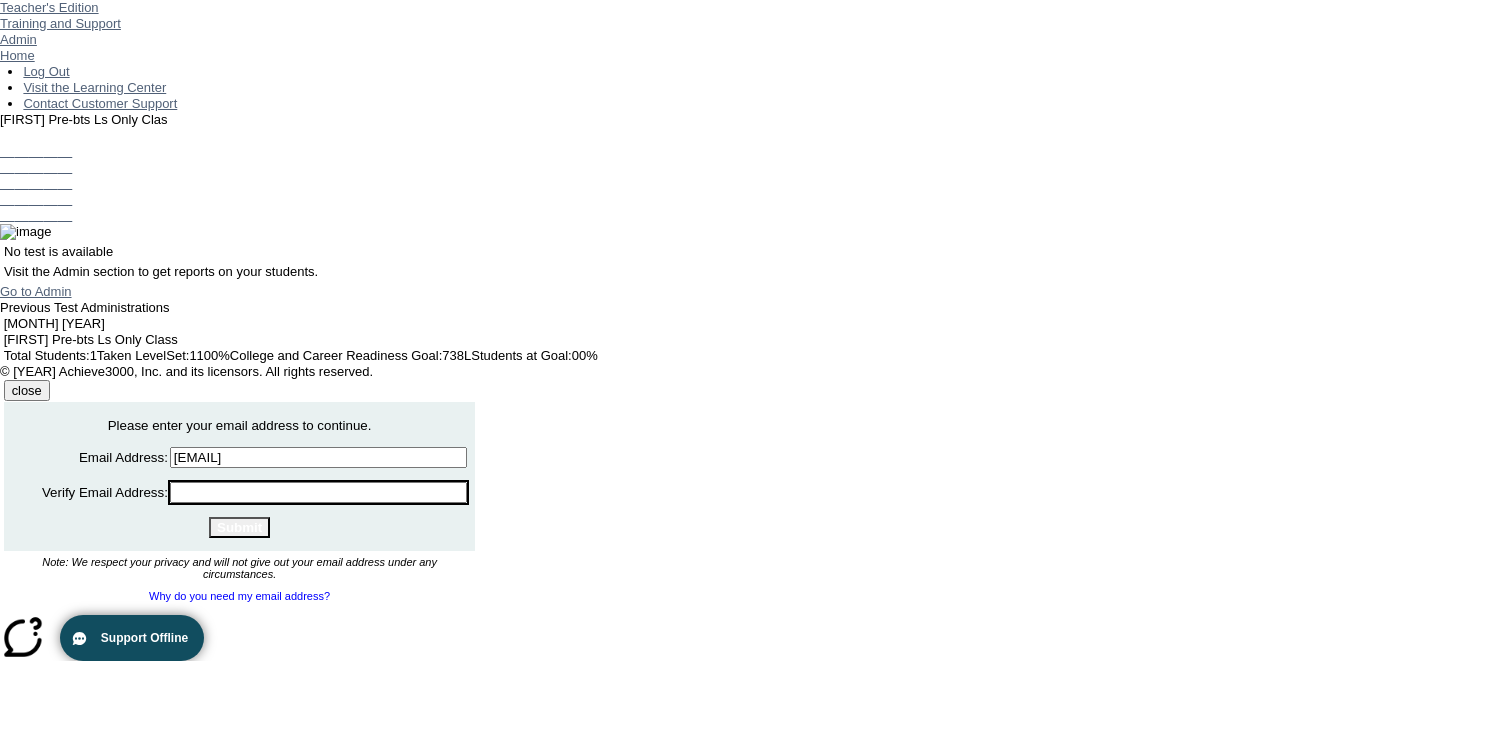click on "Verify Email Address:" at bounding box center (318, 492) 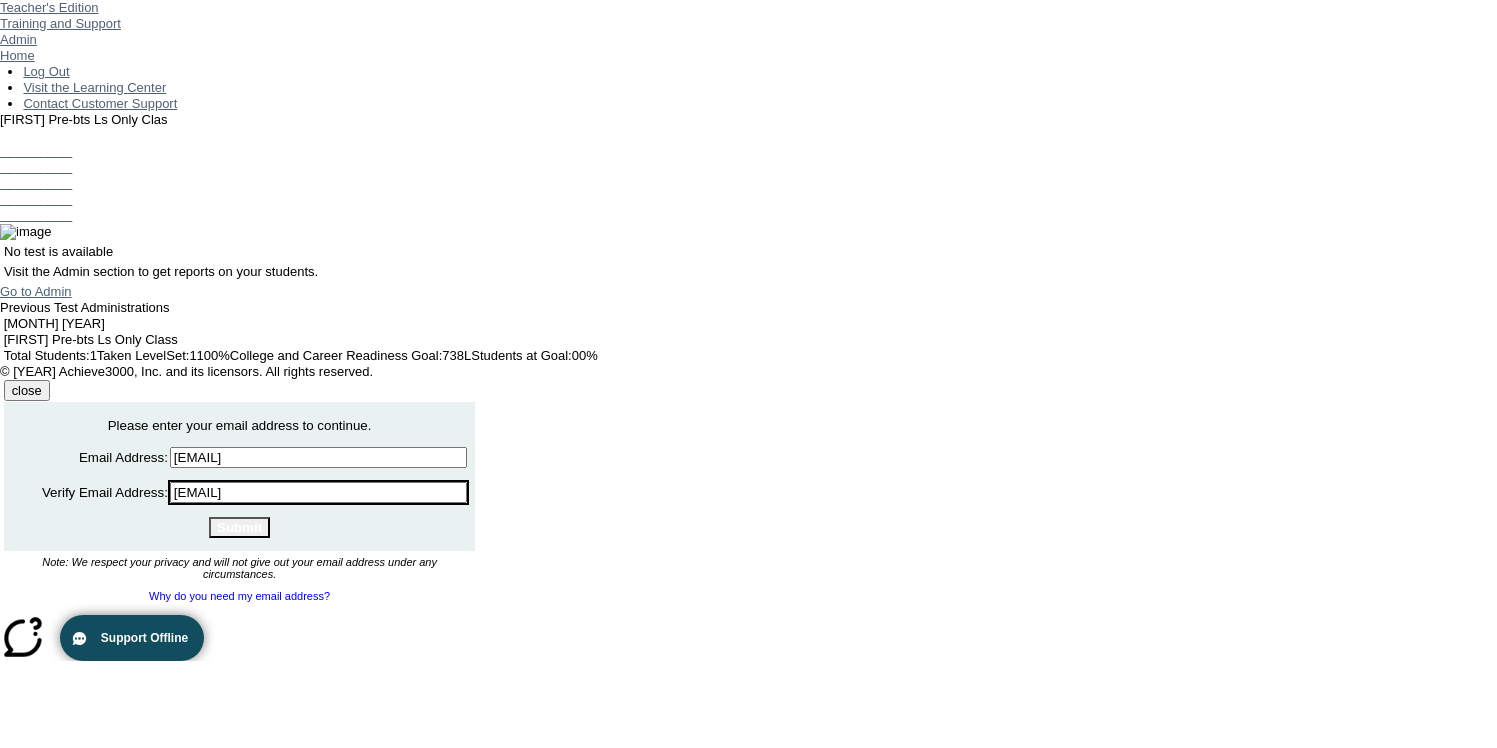 type on "[EMAIL]" 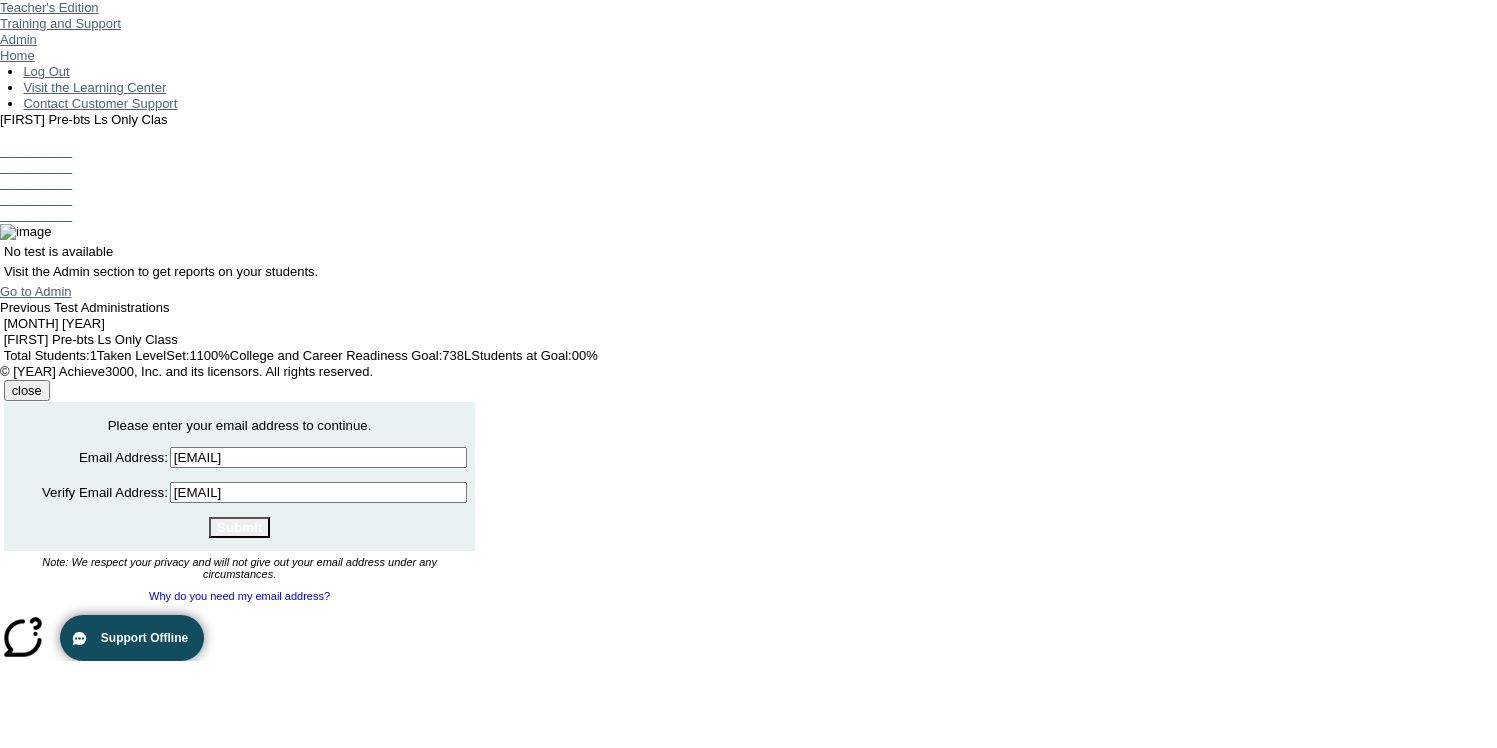 click on "Submit" at bounding box center [239, 527] 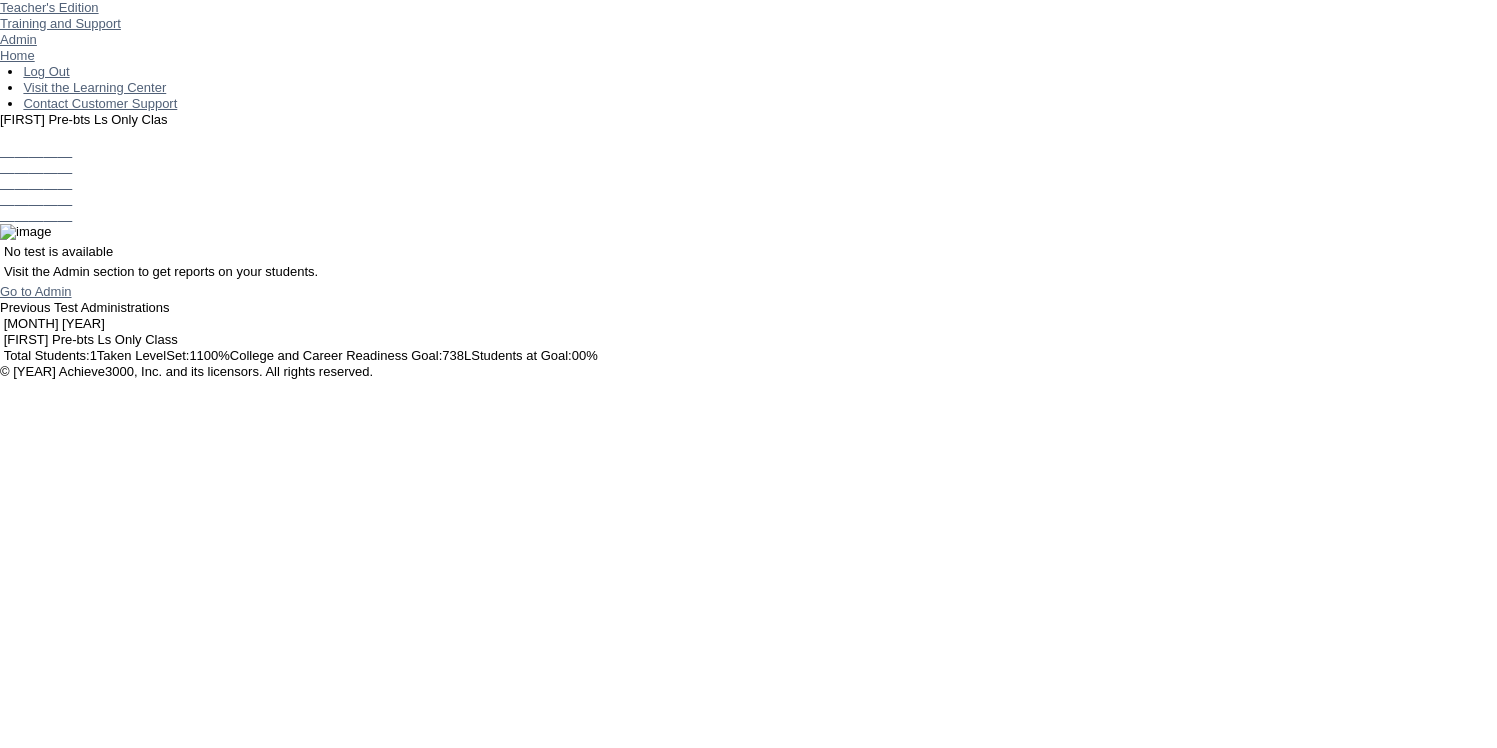 scroll, scrollTop: 0, scrollLeft: 0, axis: both 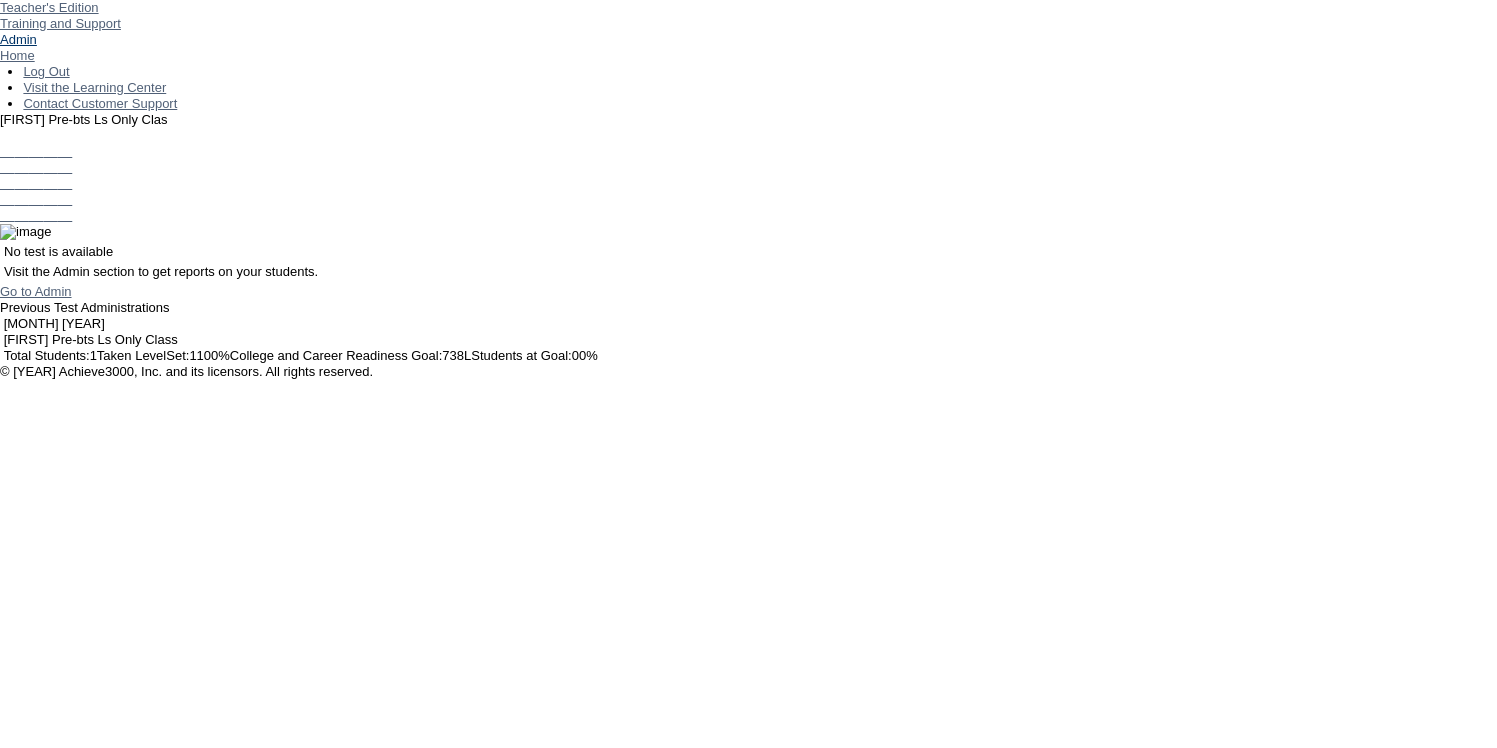 click on "Admin" at bounding box center (18, 39) 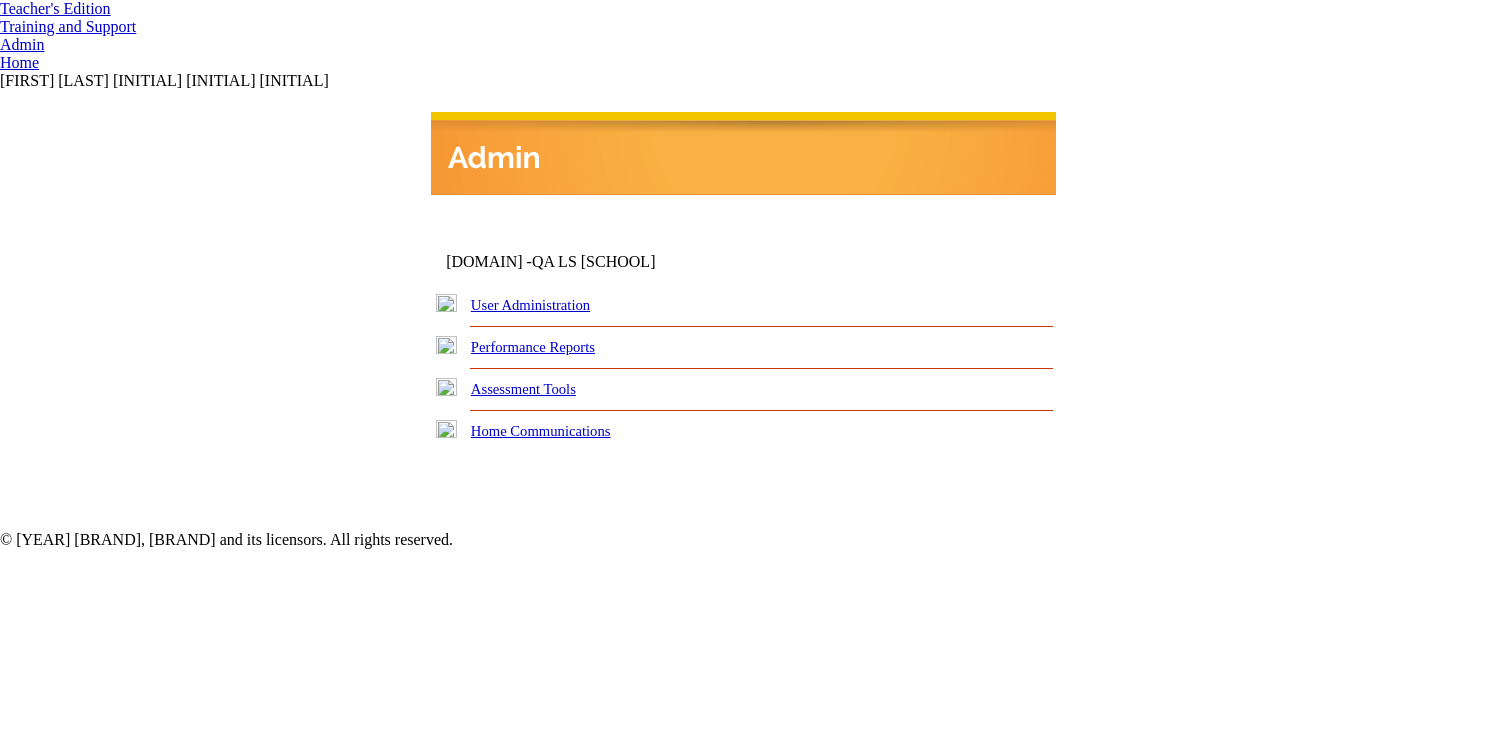 scroll, scrollTop: 0, scrollLeft: 0, axis: both 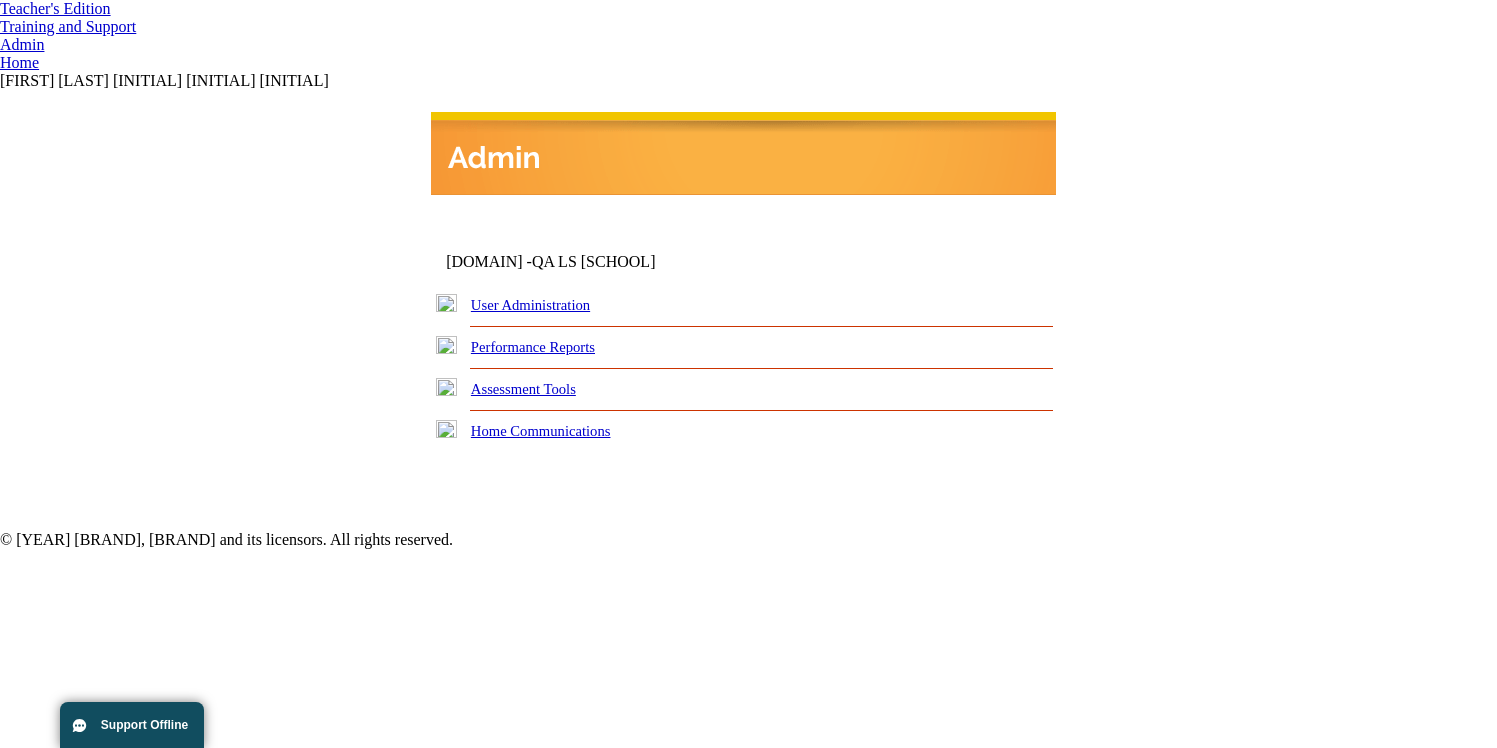 click at bounding box center [451, 305] 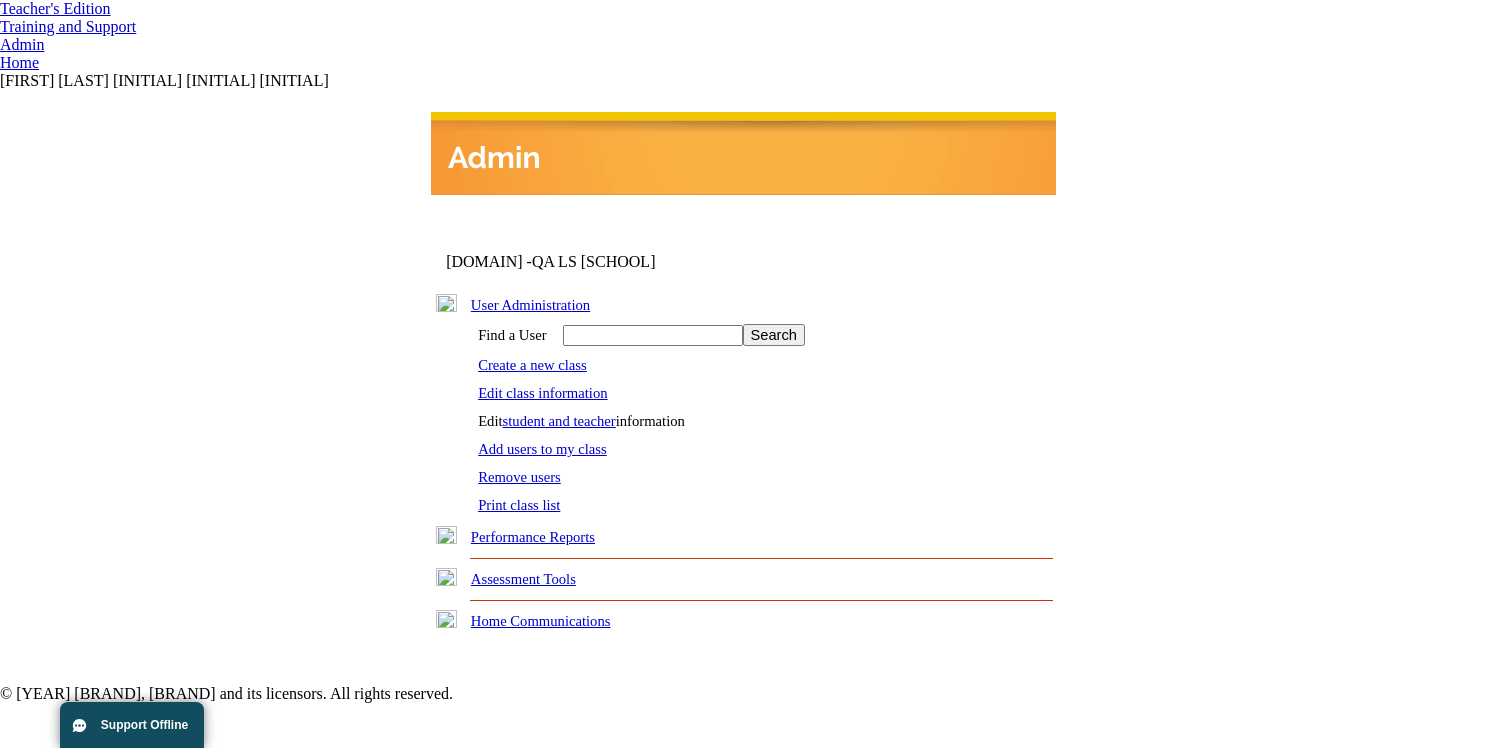 click at bounding box center (446, 535) 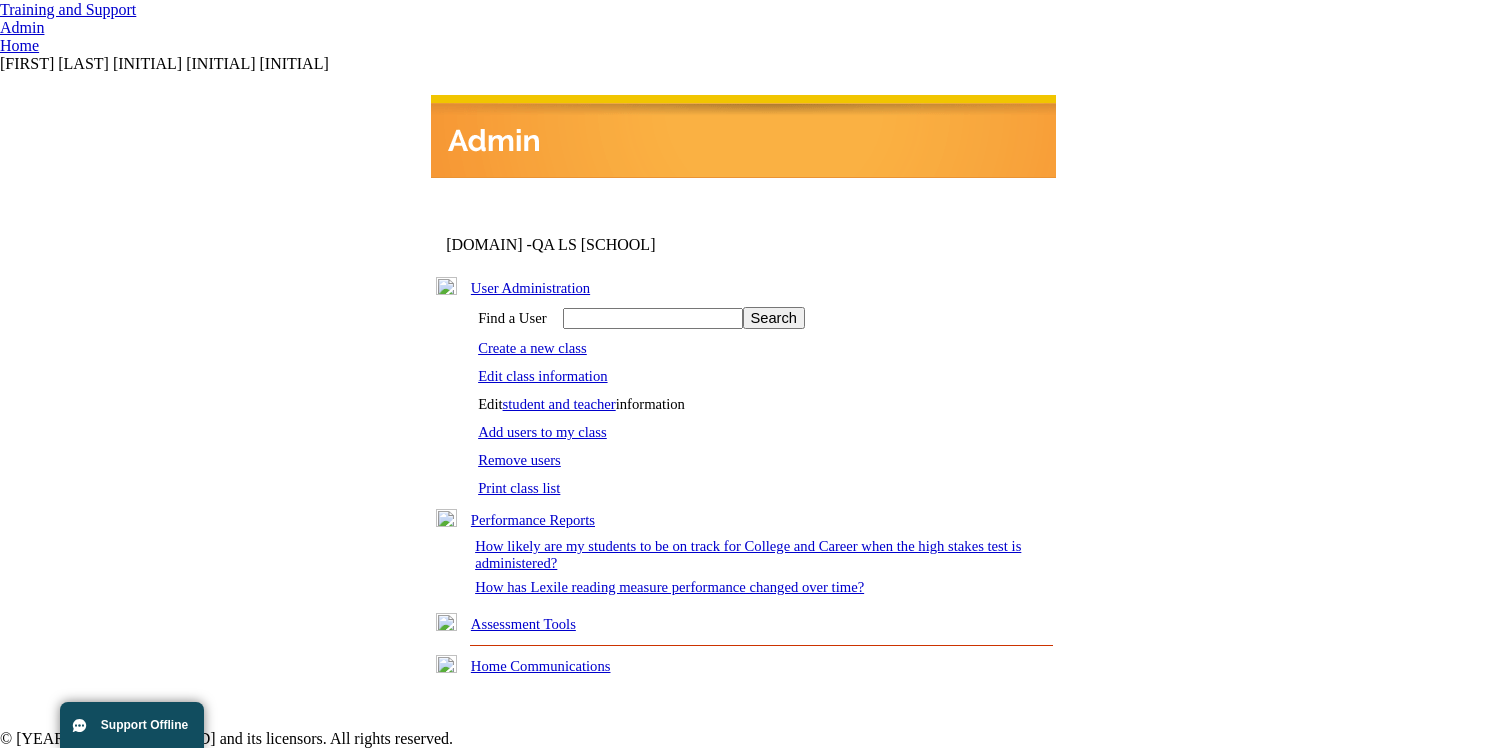 scroll, scrollTop: 126, scrollLeft: 0, axis: vertical 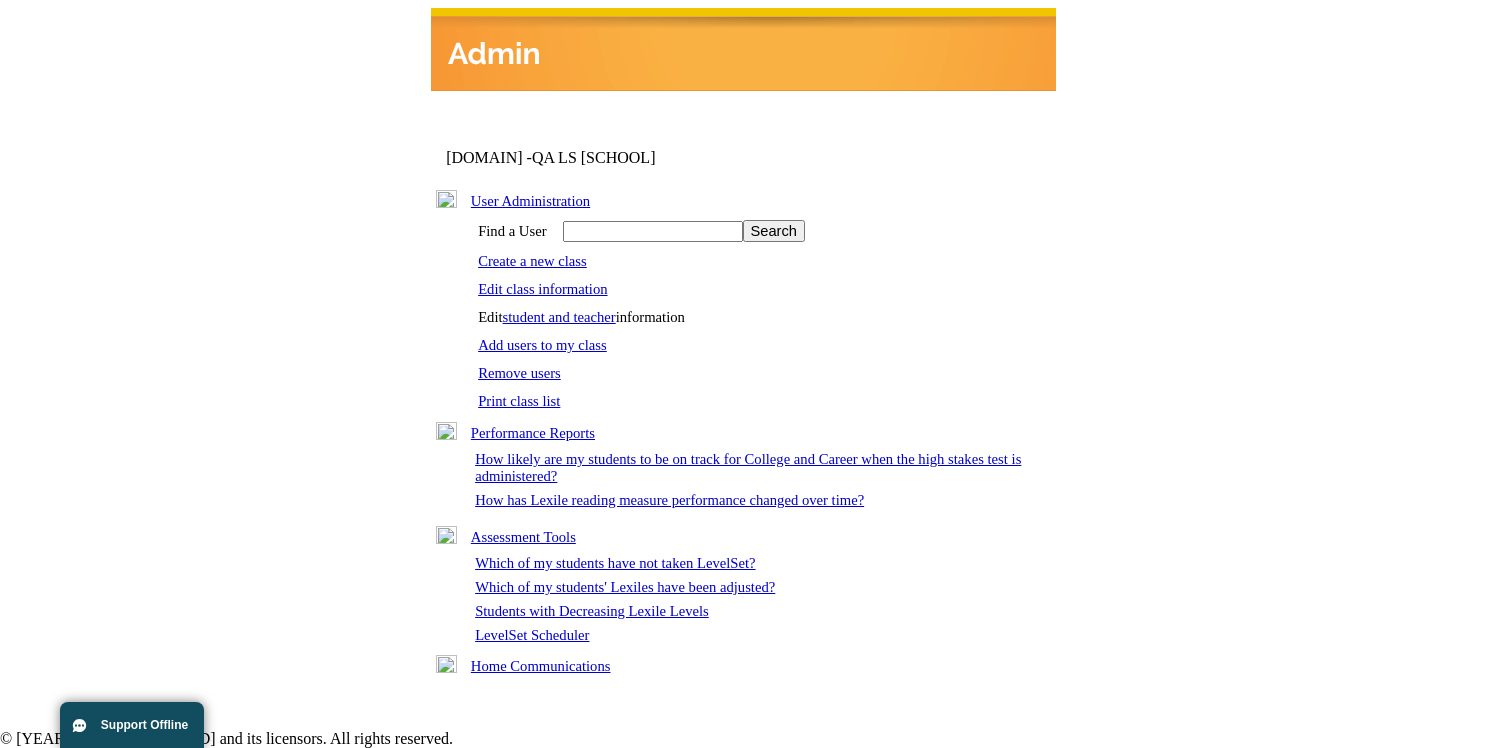 click at bounding box center [446, 664] 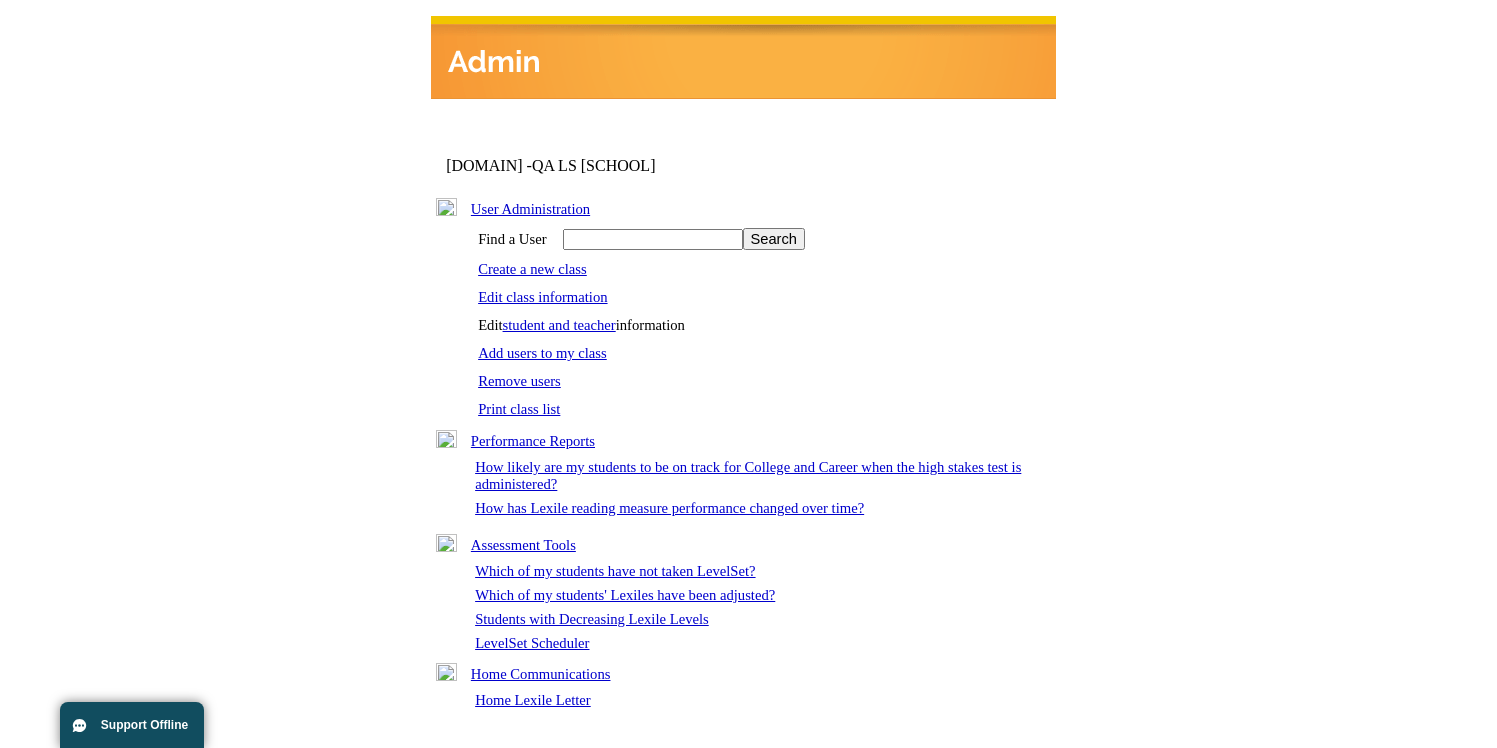 scroll, scrollTop: 0, scrollLeft: 0, axis: both 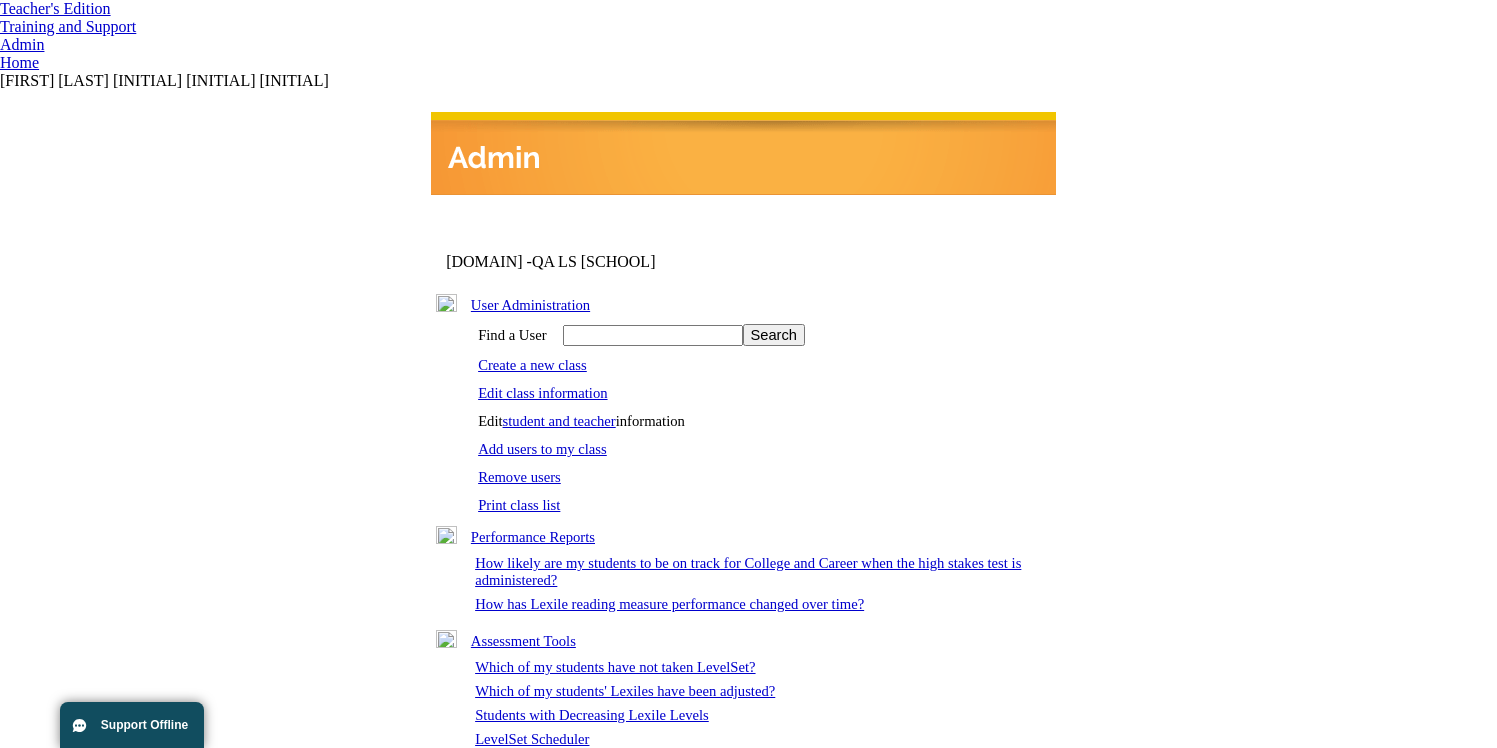 click on "student and teacher" at bounding box center [559, 421] 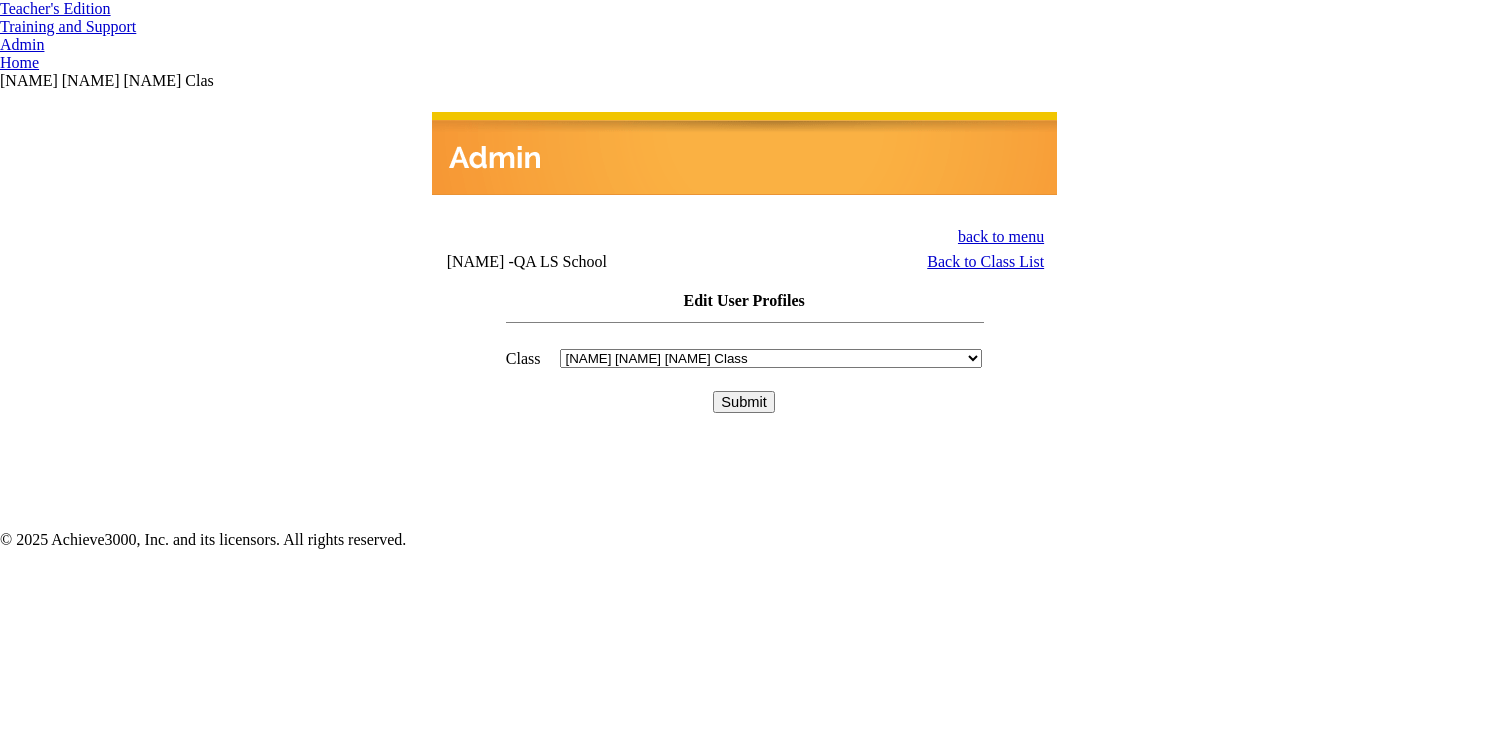scroll, scrollTop: 0, scrollLeft: 0, axis: both 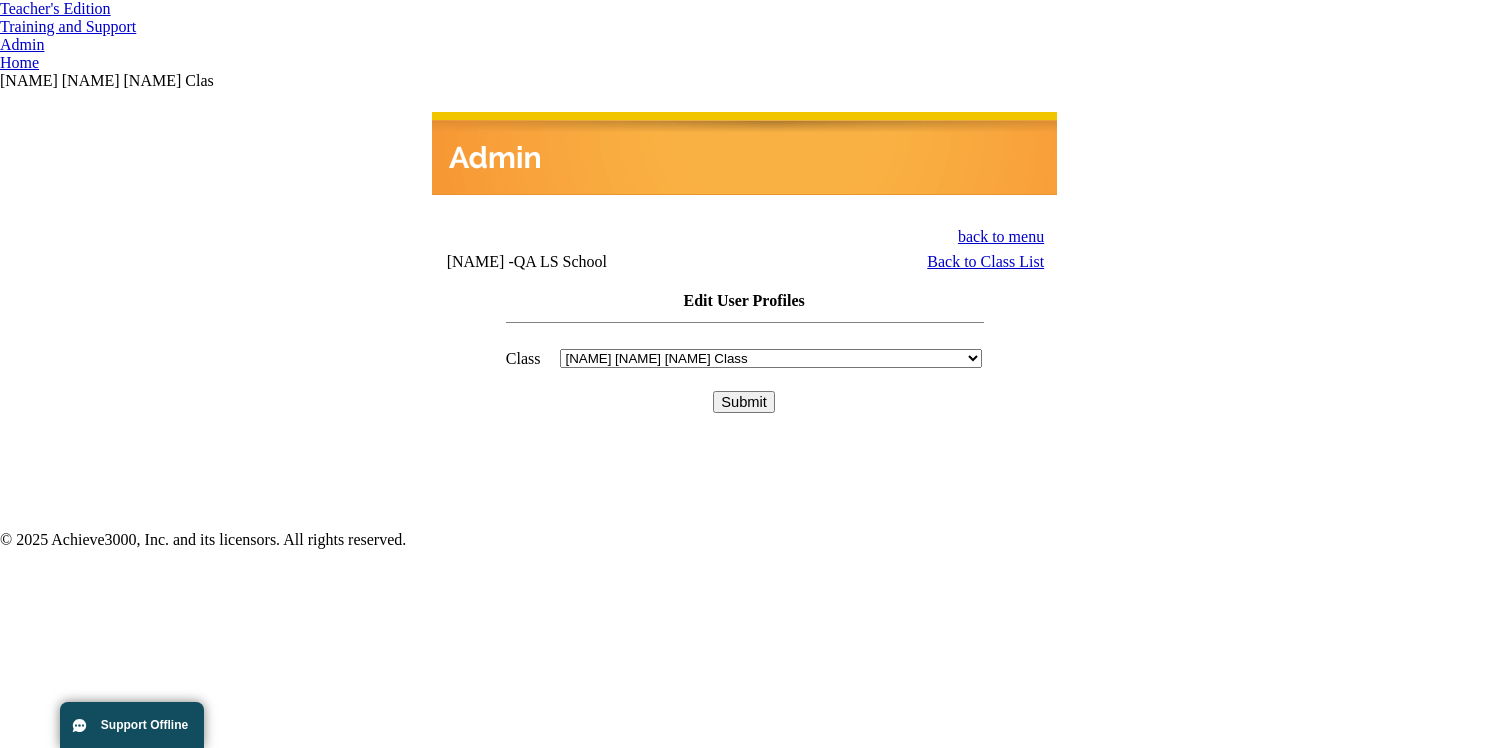 click on "Select a Class:
[NAME] [NAME] [NAME] Class 	 Users not associated to a Class" at bounding box center [771, 358] 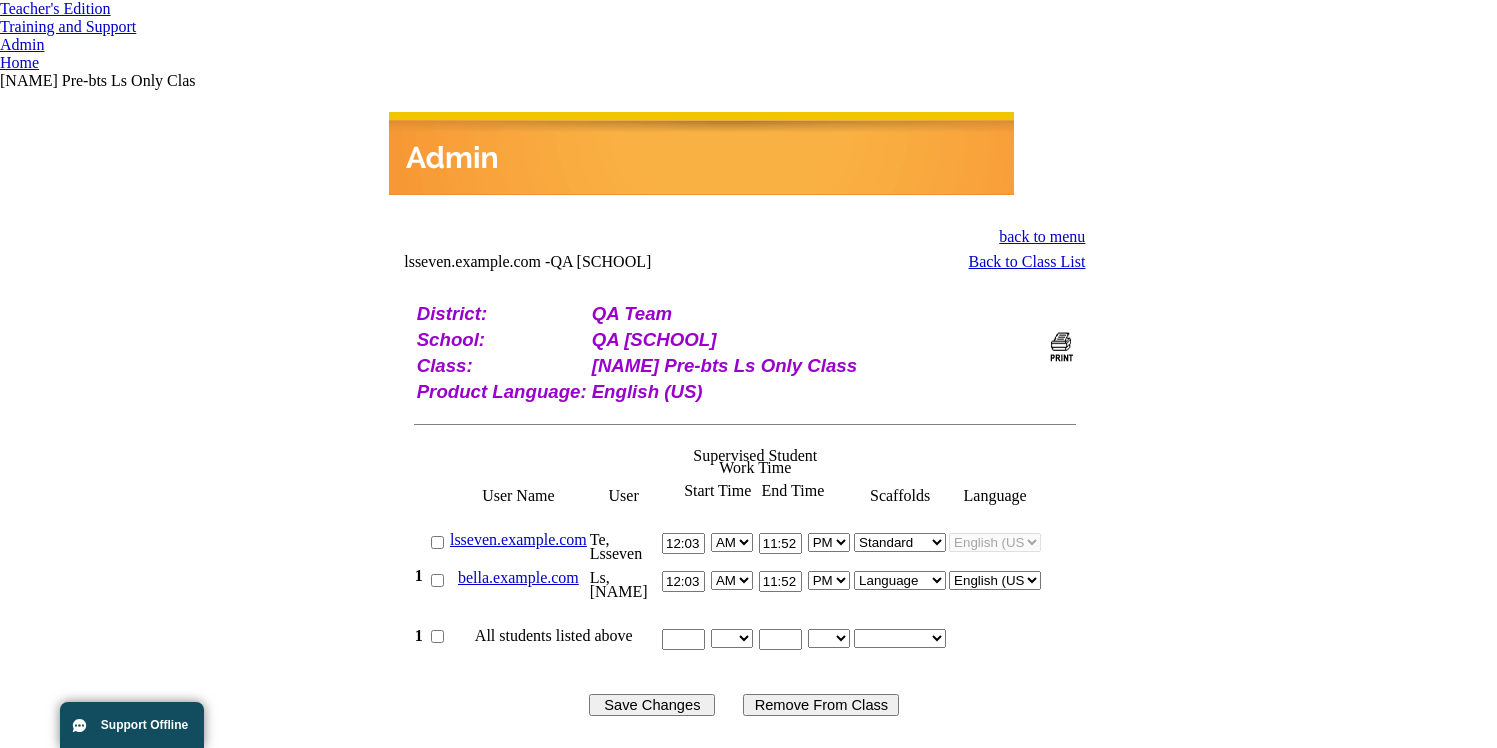 scroll, scrollTop: 0, scrollLeft: 0, axis: both 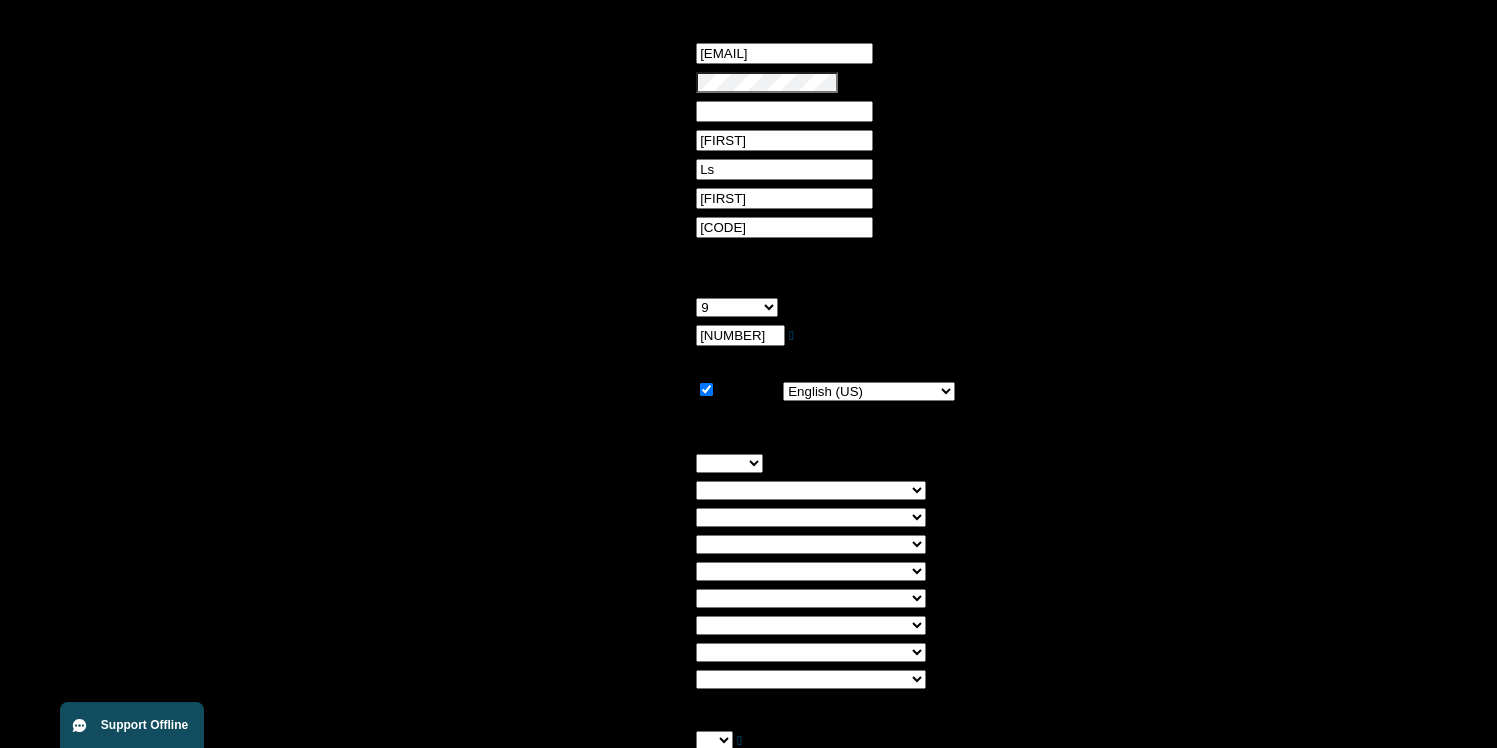 click at bounding box center [791, 335] 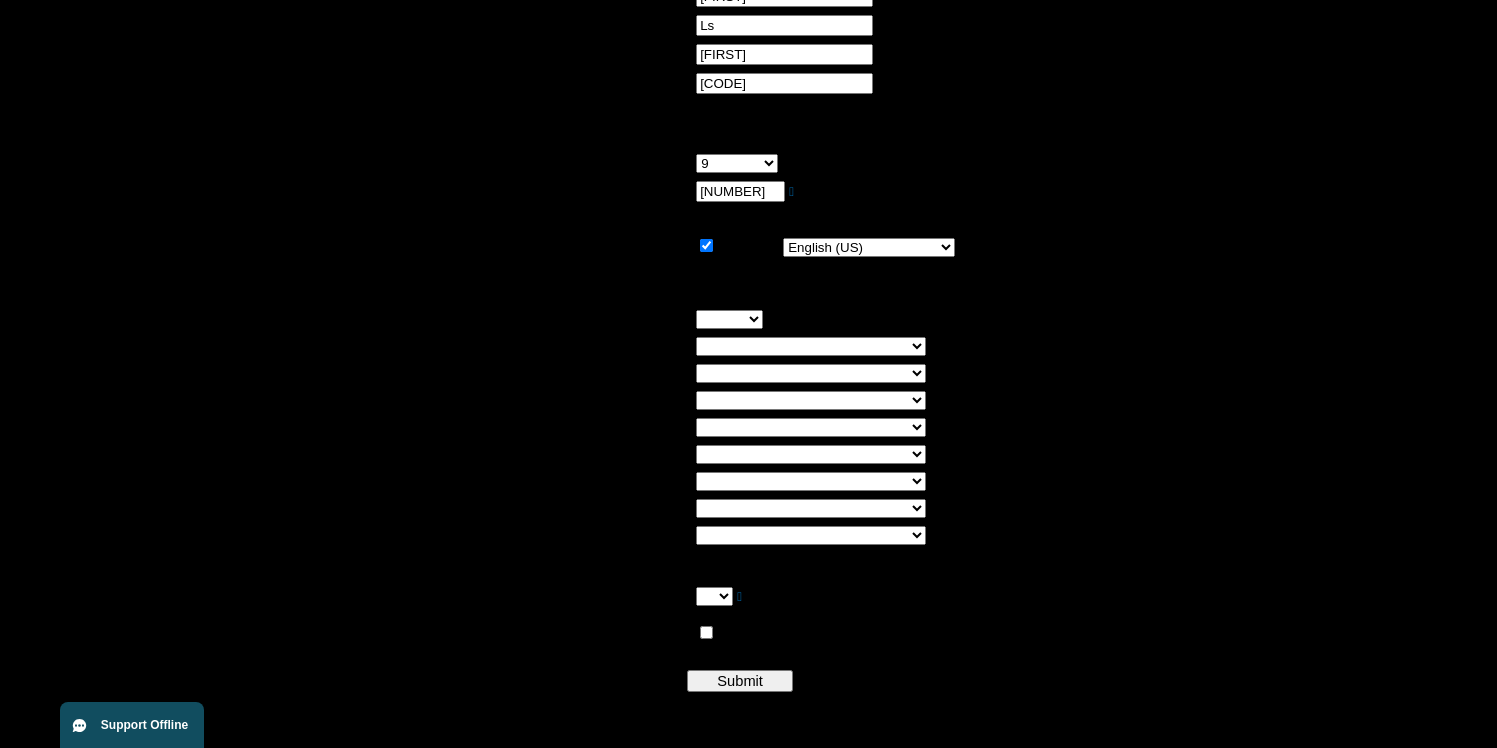 scroll, scrollTop: 592, scrollLeft: 0, axis: vertical 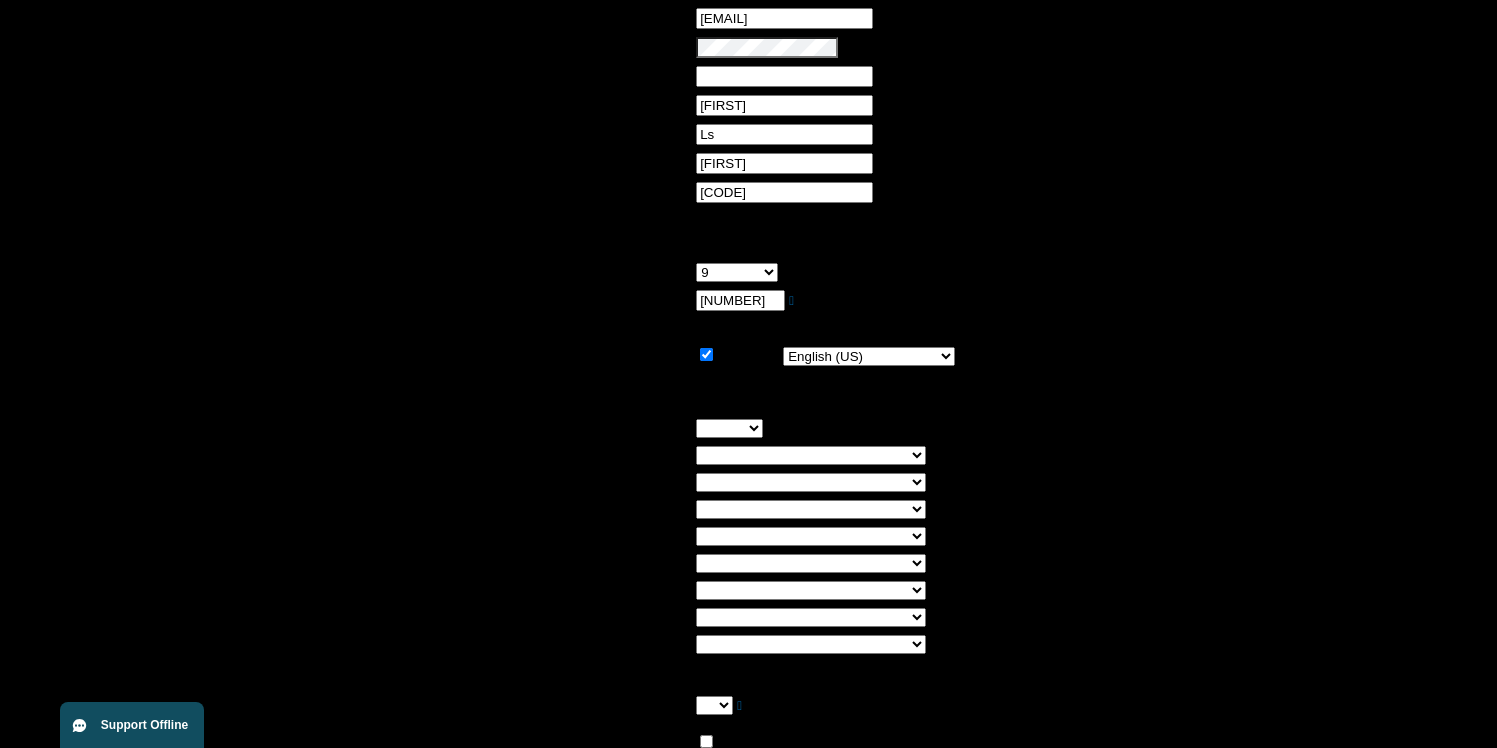 click on "English (US) Full Spanish Spanish Support" at bounding box center [869, 356] 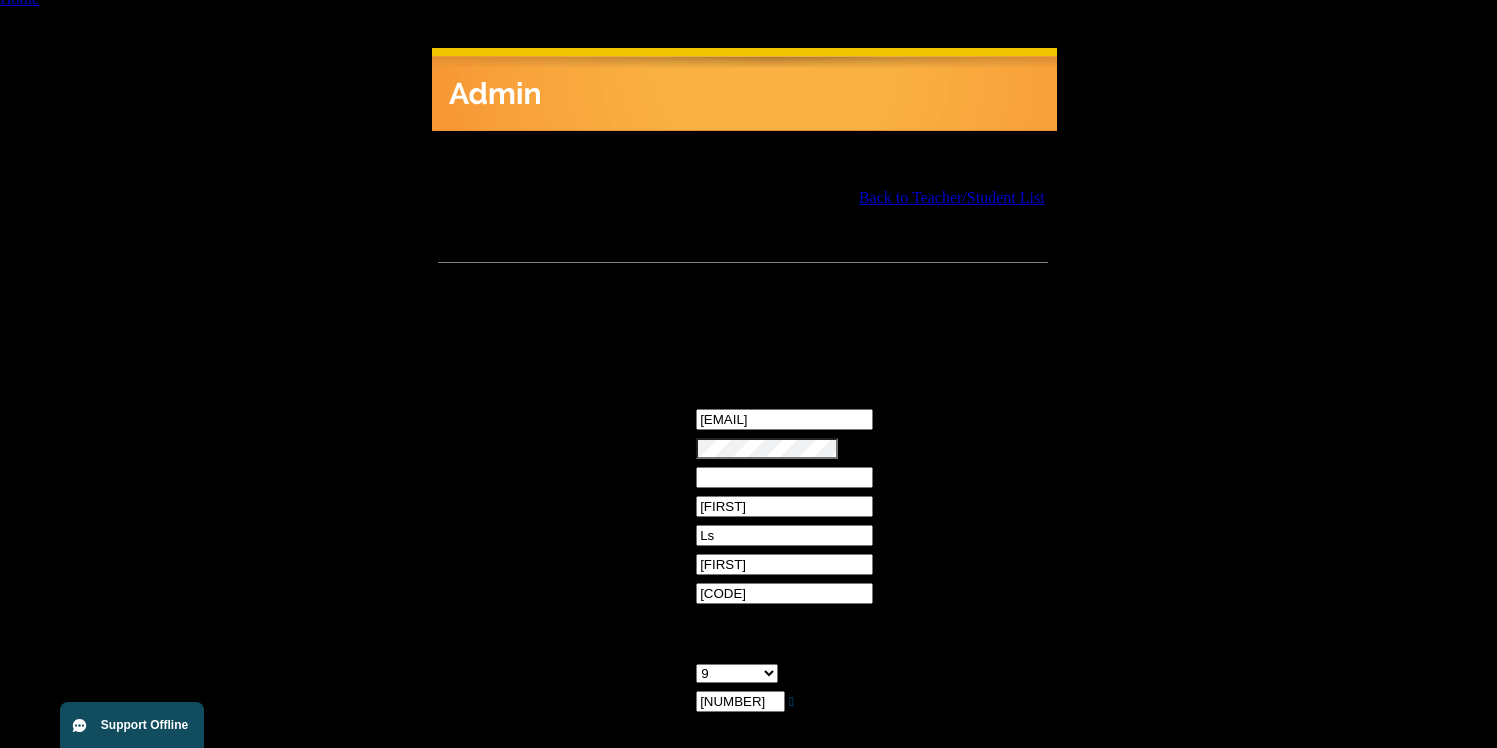 scroll, scrollTop: 0, scrollLeft: 0, axis: both 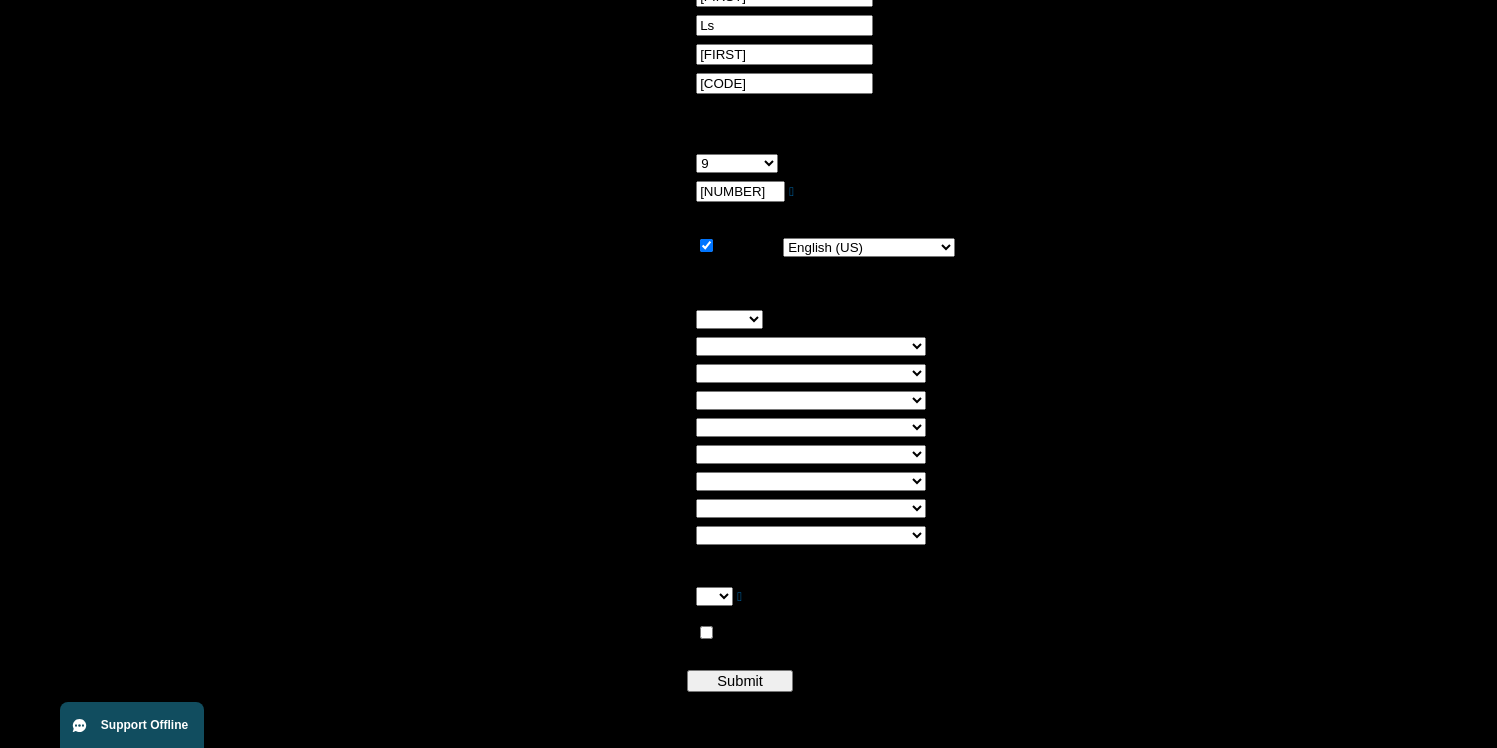 click on "English (US) Full Spanish Spanish Support" at bounding box center (869, 247) 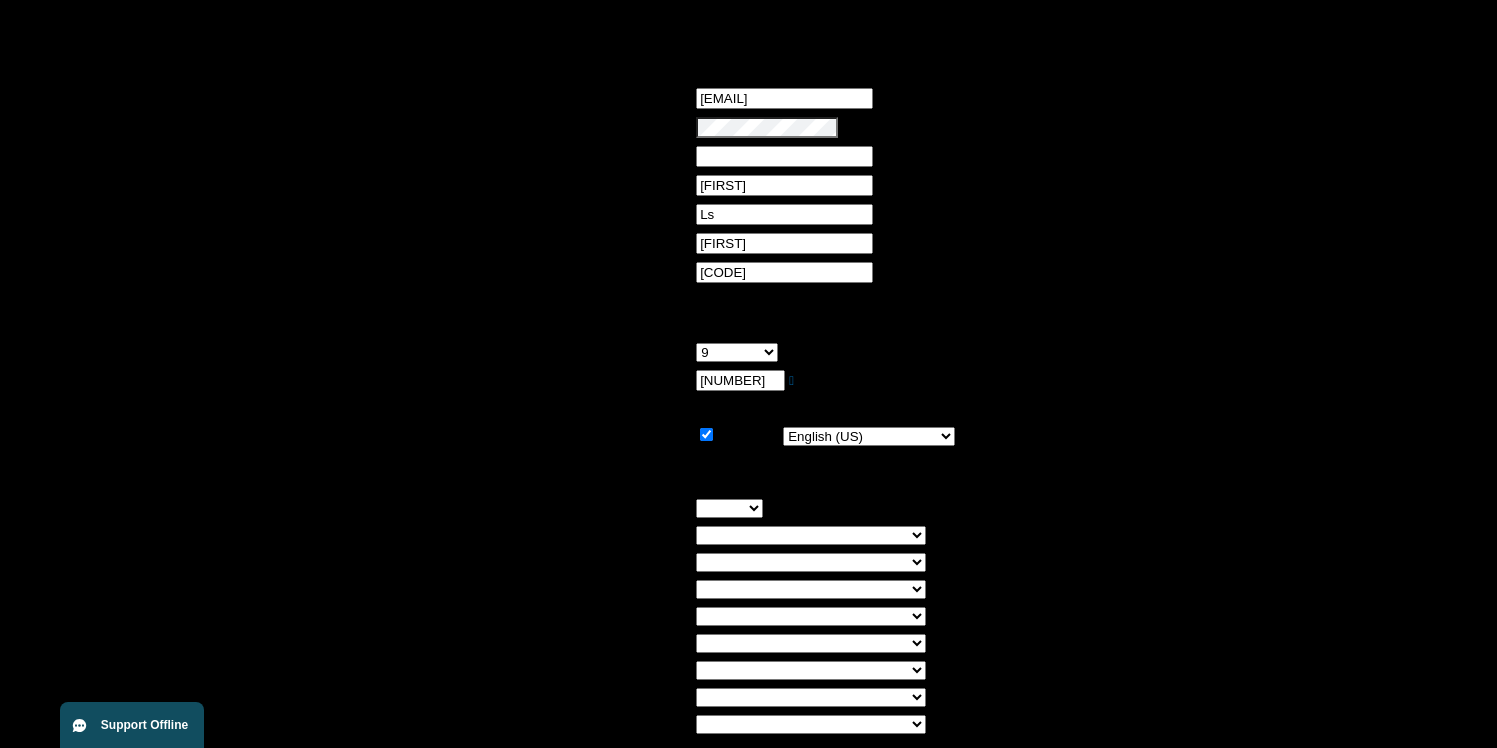 scroll, scrollTop: 345, scrollLeft: 0, axis: vertical 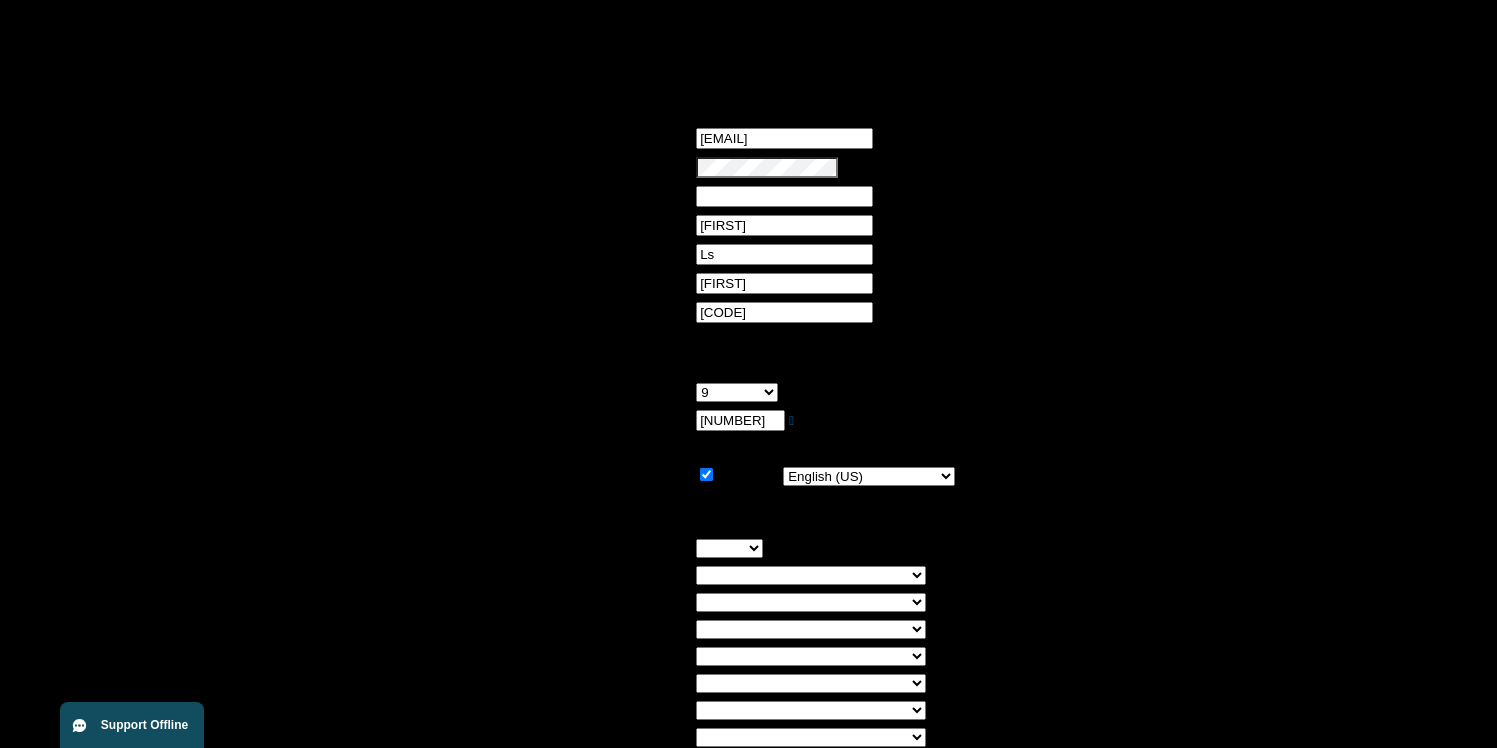 click on "English (US) Full Spanish Spanish Support" at bounding box center (869, 476) 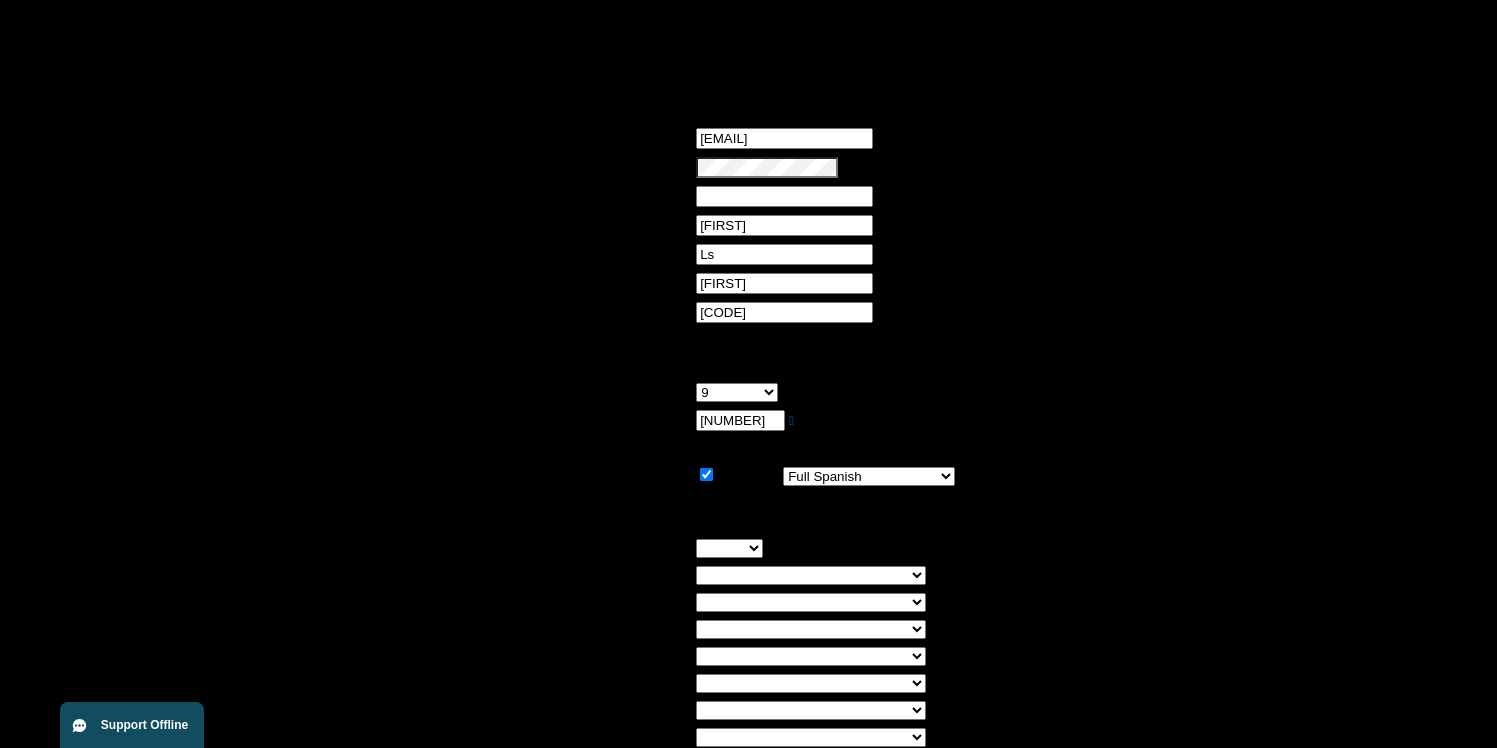 click on "English (US) Full Spanish Spanish Support" at bounding box center (869, 476) 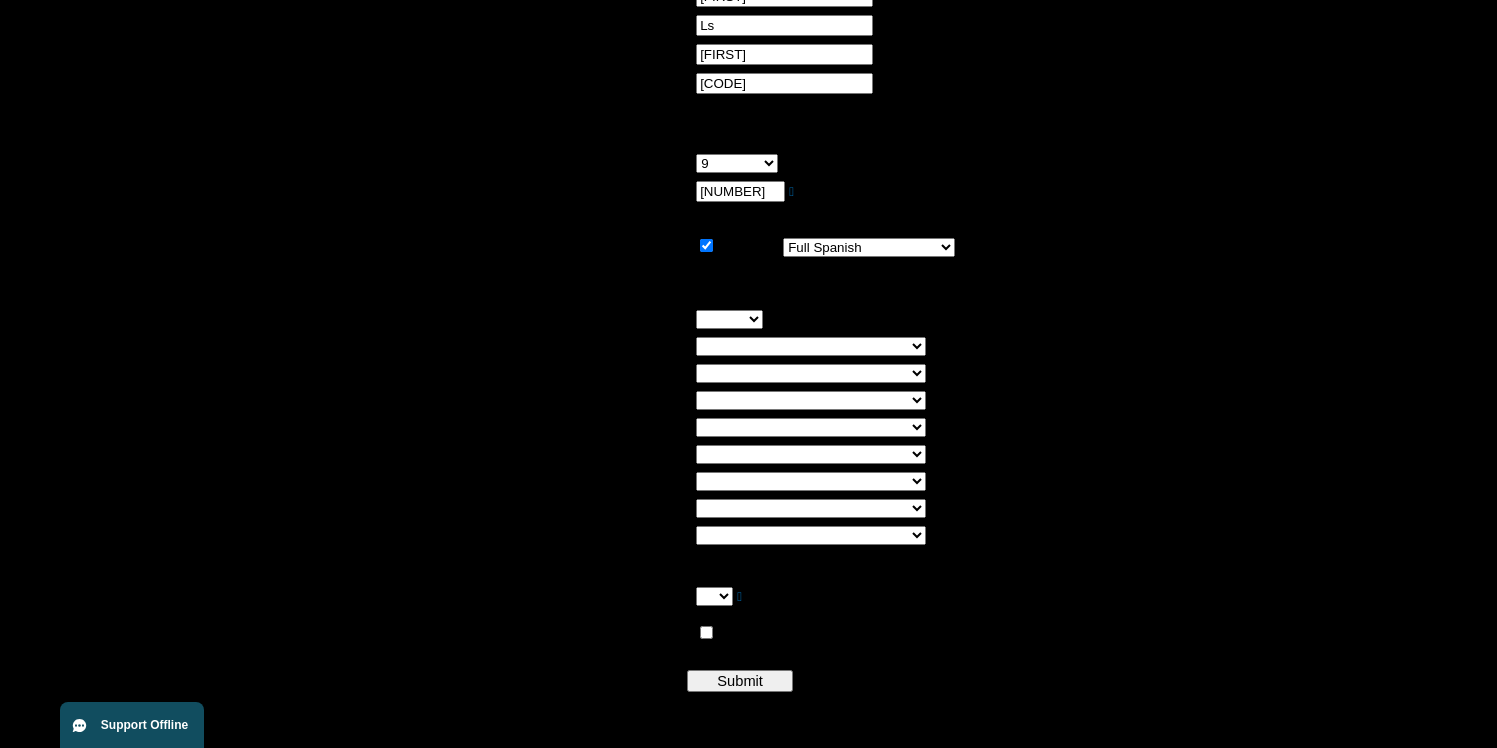 click on "Submit" at bounding box center (740, 681) 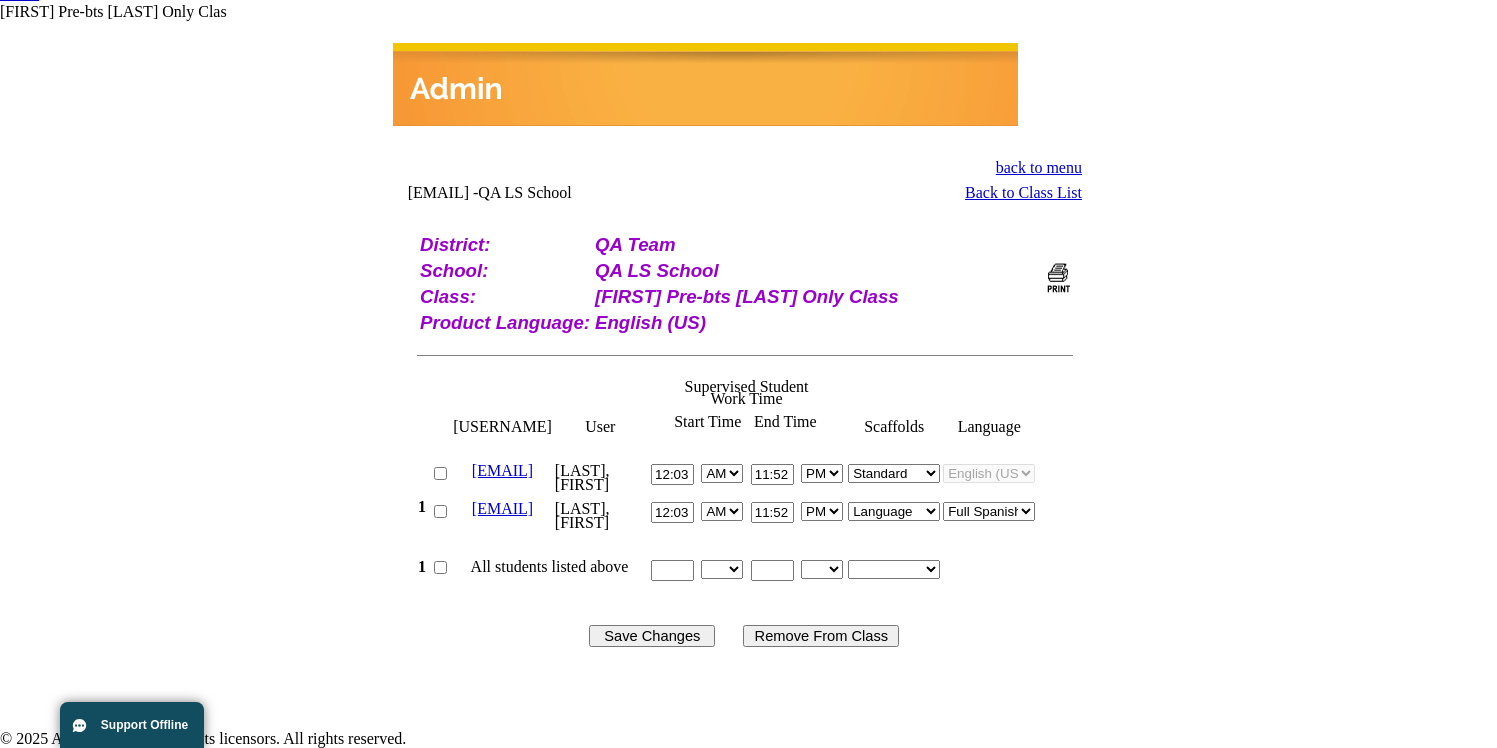 scroll, scrollTop: 142, scrollLeft: 0, axis: vertical 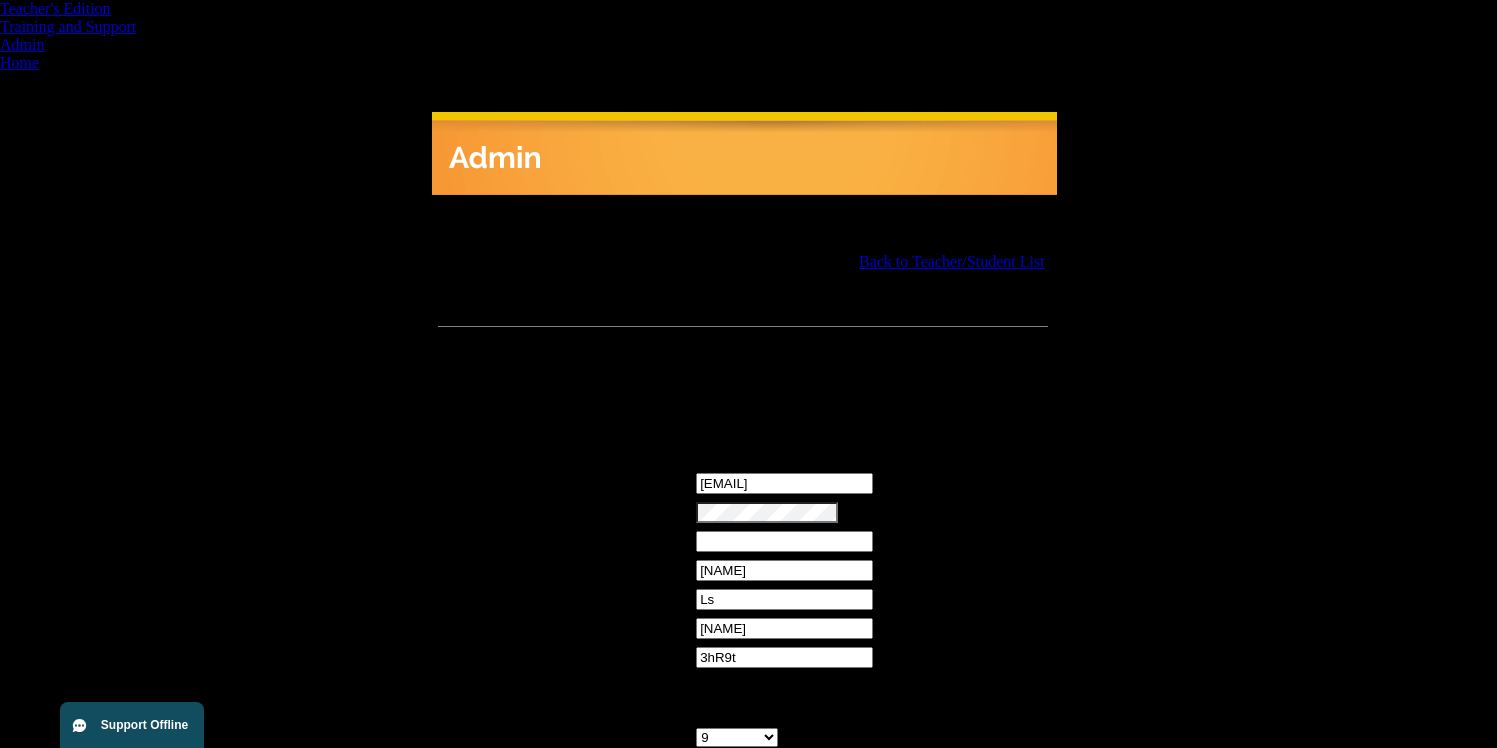 click on "Teacher's Edition" at bounding box center [60, 8] 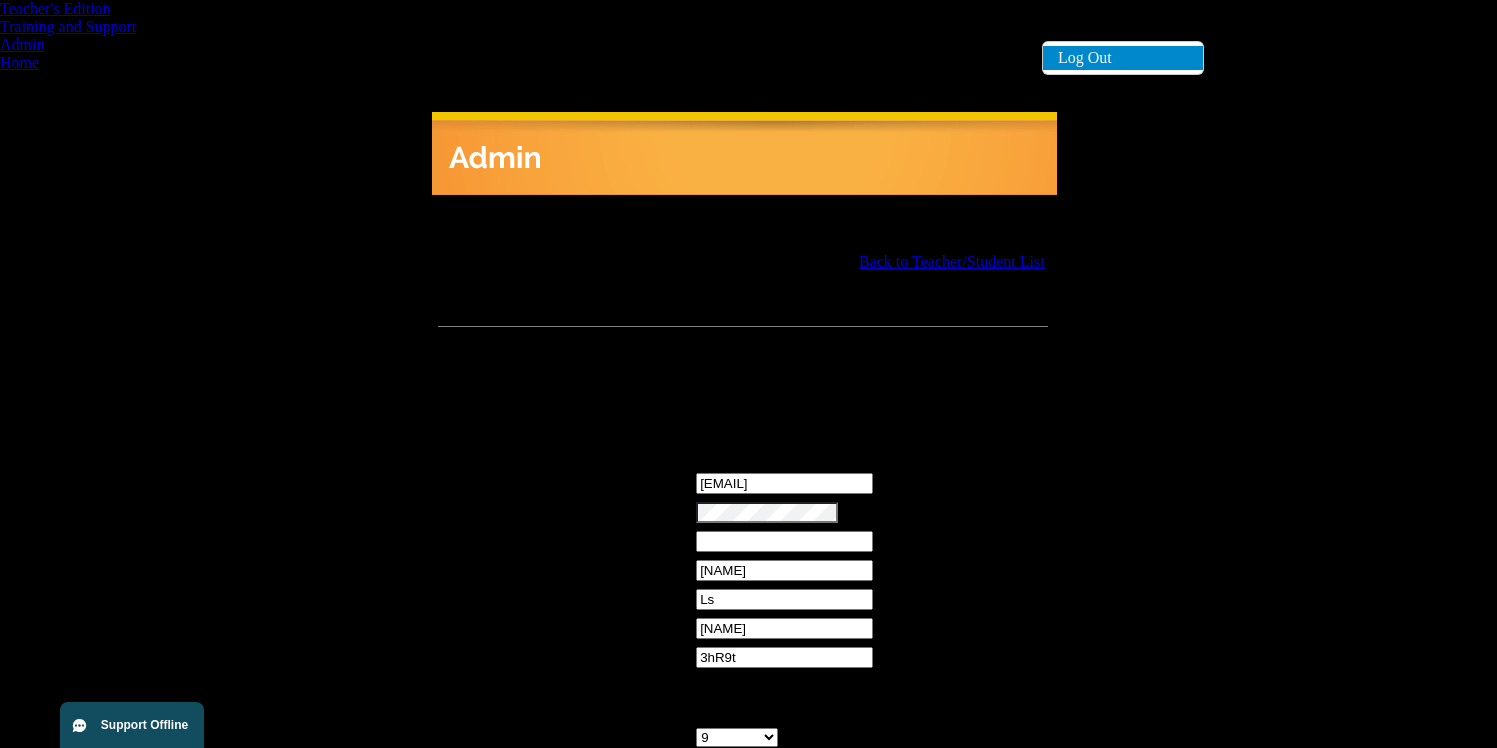 click on "Log Out" at bounding box center [1123, 58] 